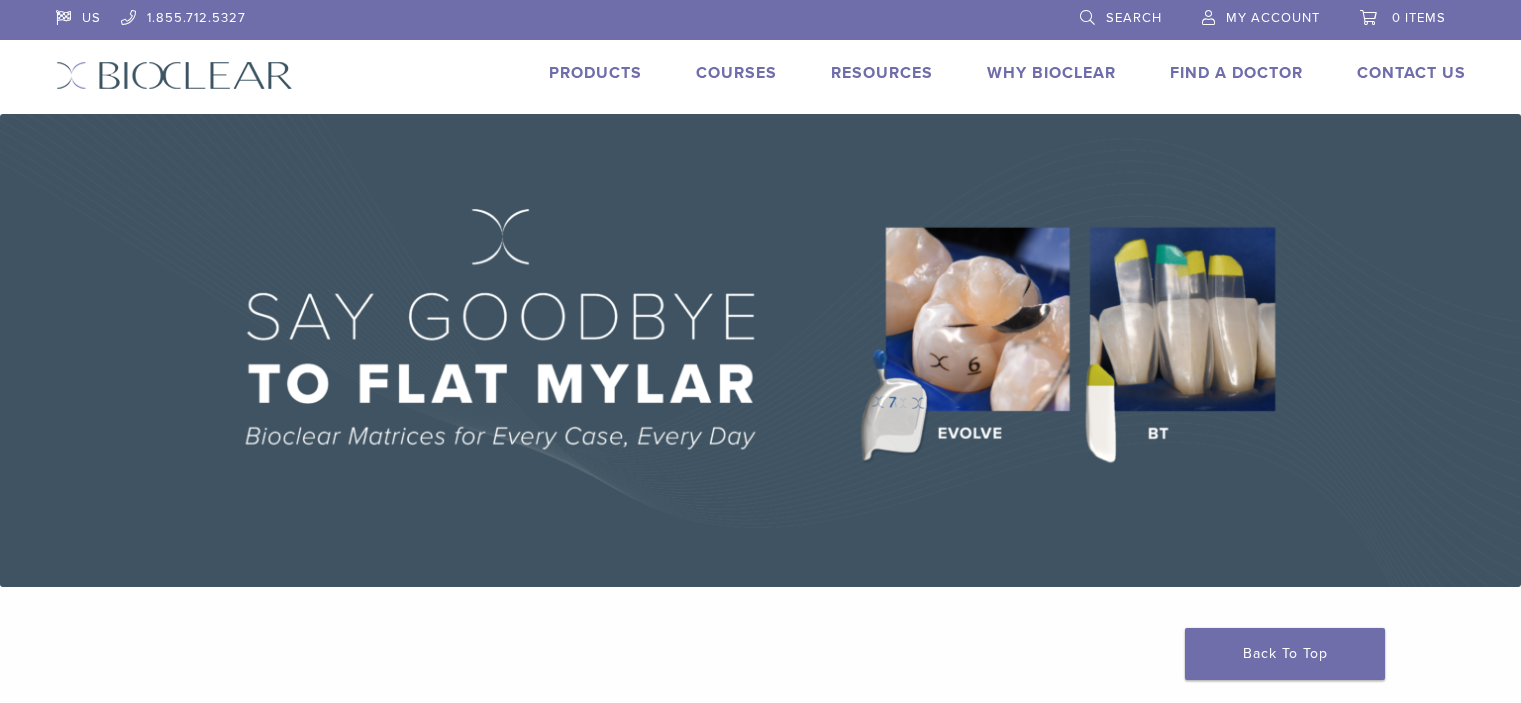 scroll, scrollTop: 0, scrollLeft: 0, axis: both 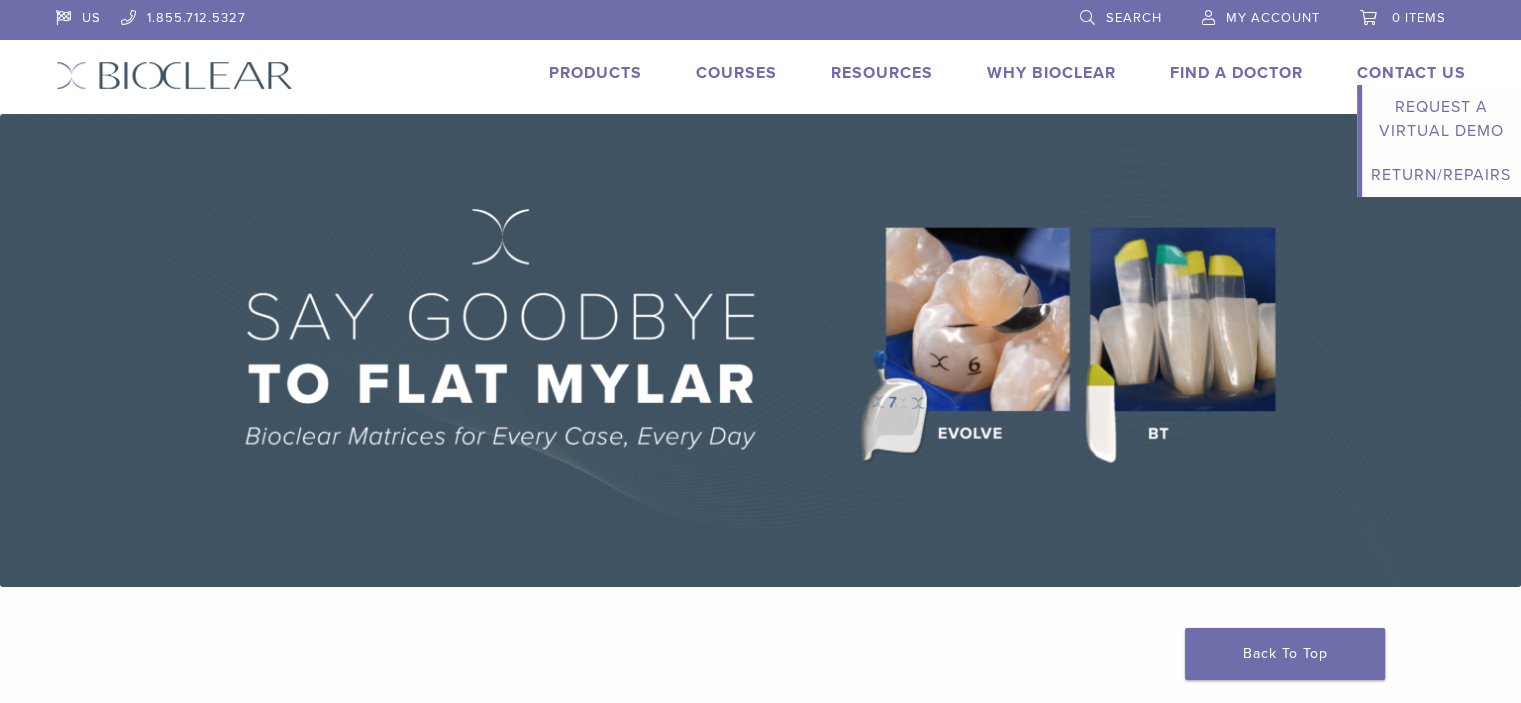 click on "Request a Virtual Demo" at bounding box center (1442, 119) 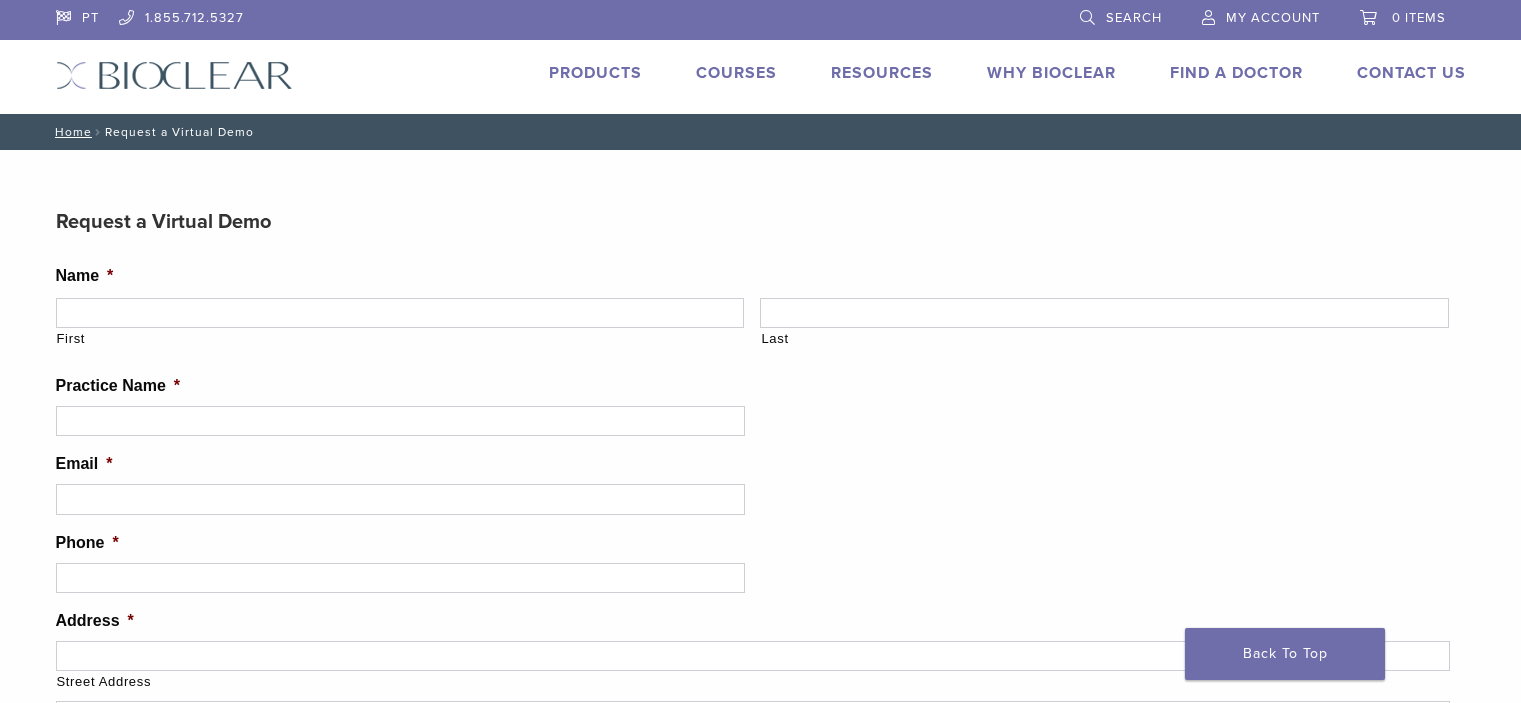 scroll, scrollTop: 0, scrollLeft: 0, axis: both 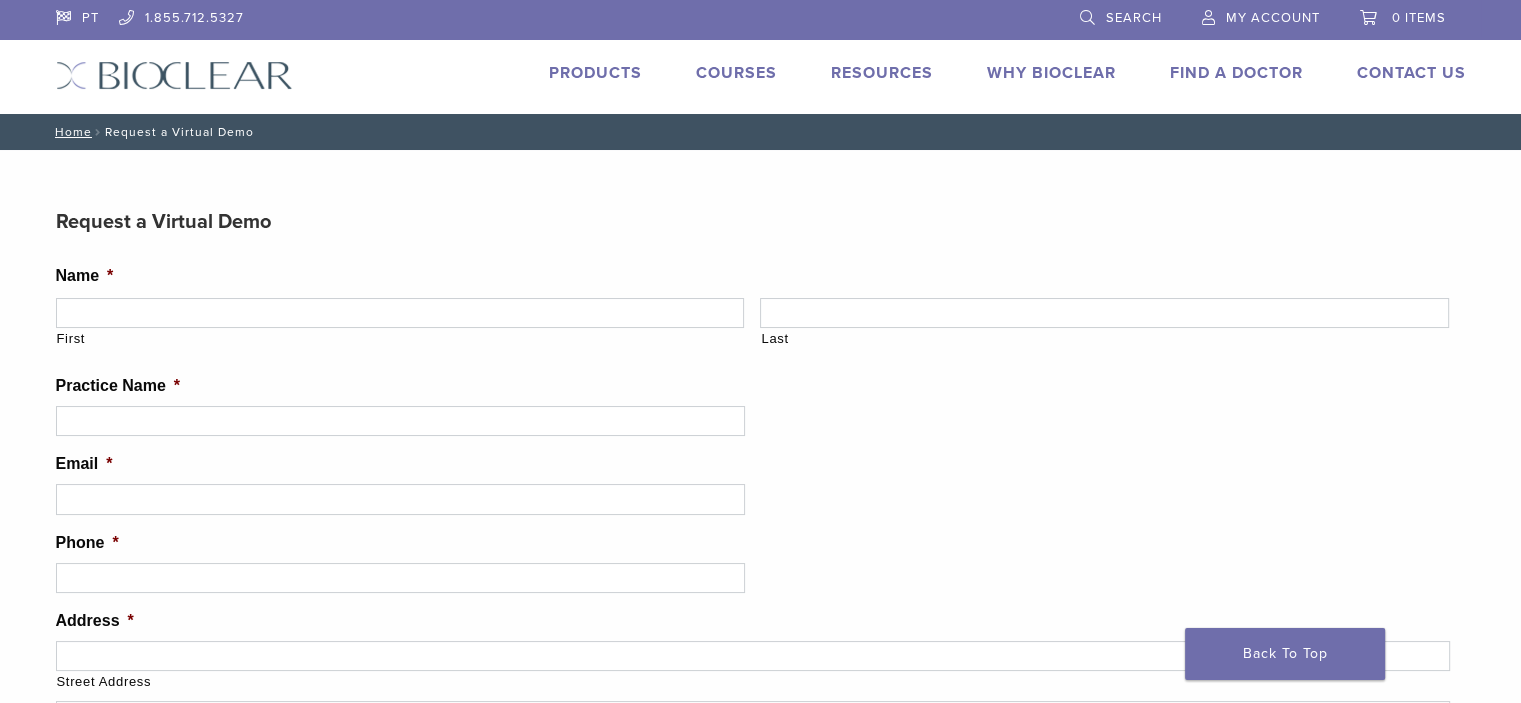 click at bounding box center [174, 75] 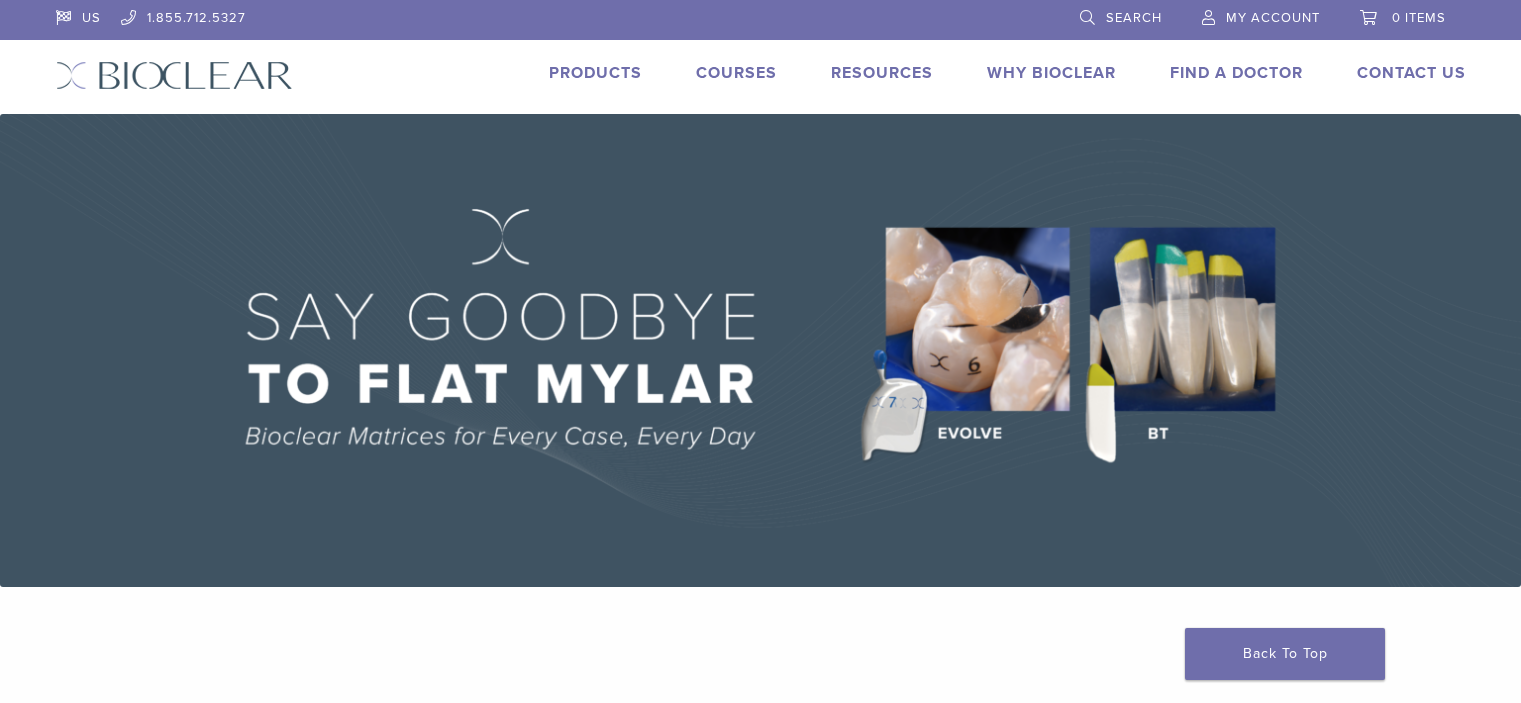 scroll, scrollTop: 0, scrollLeft: 0, axis: both 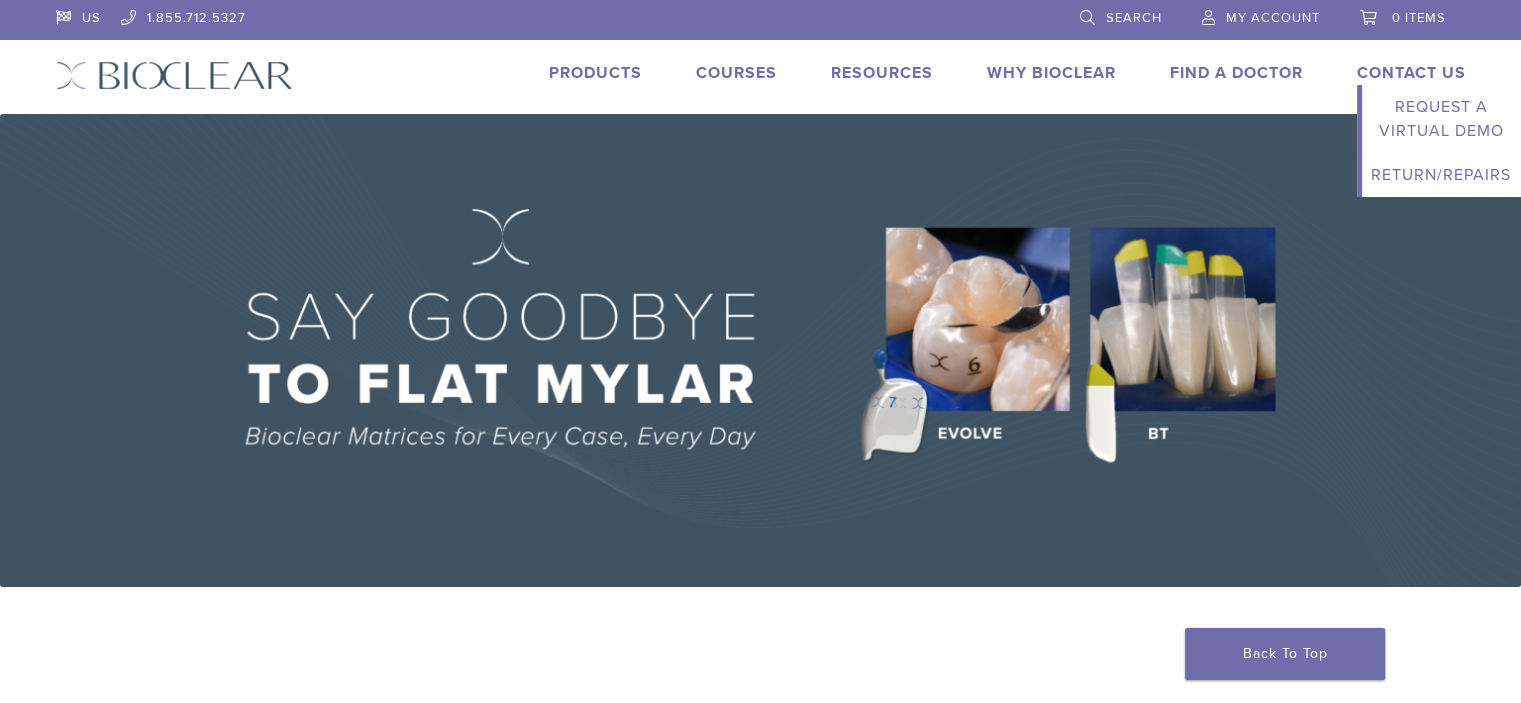 click on "Return/Repairs" at bounding box center [1442, 175] 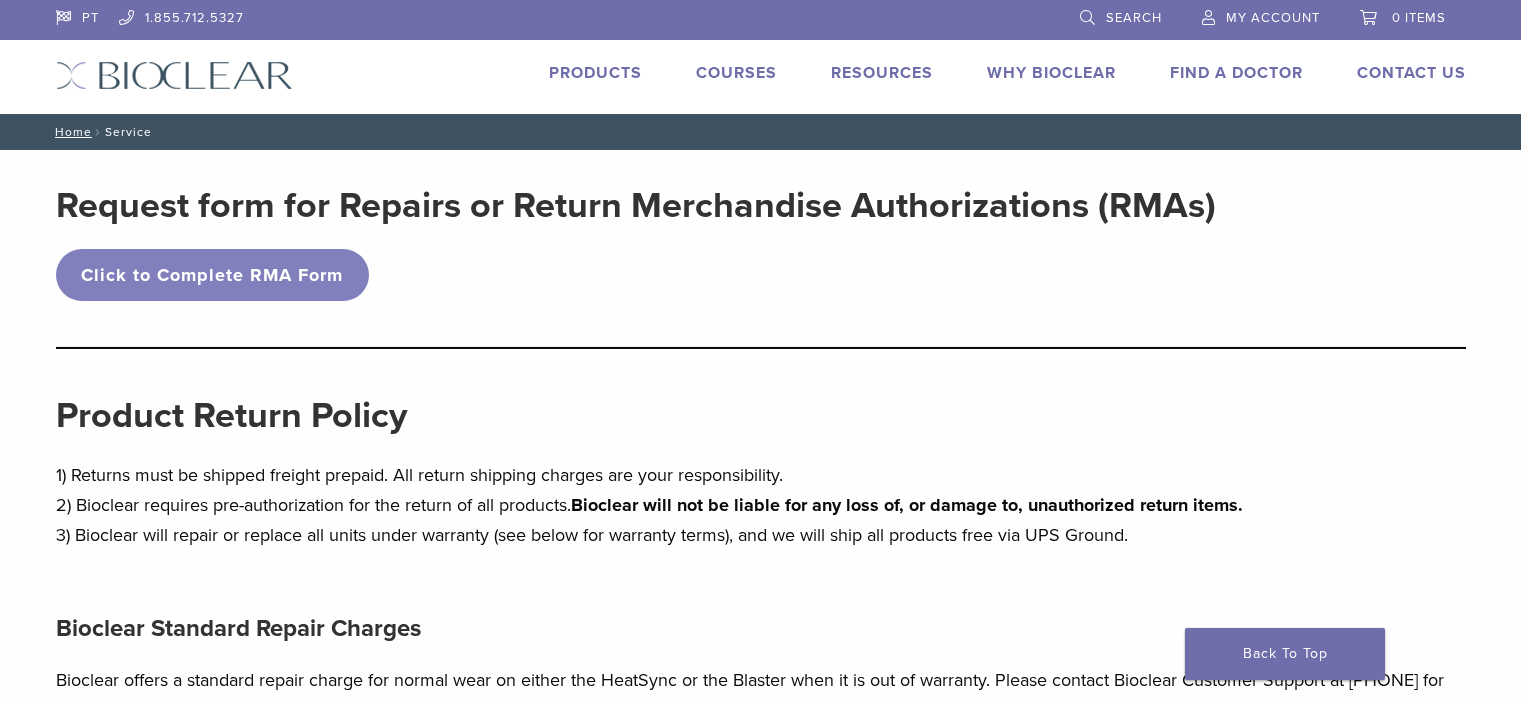 scroll, scrollTop: 0, scrollLeft: 0, axis: both 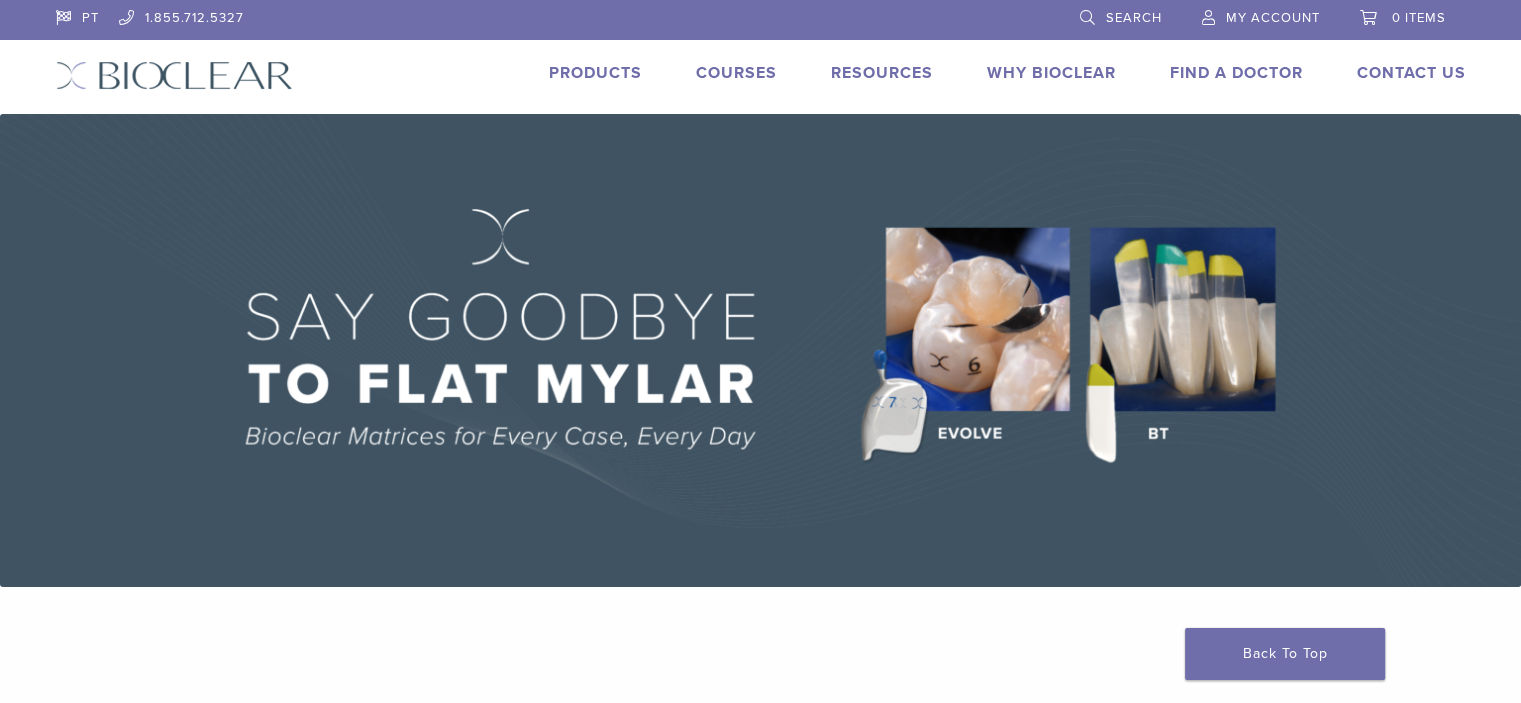 click on "PT" at bounding box center [77, 15] 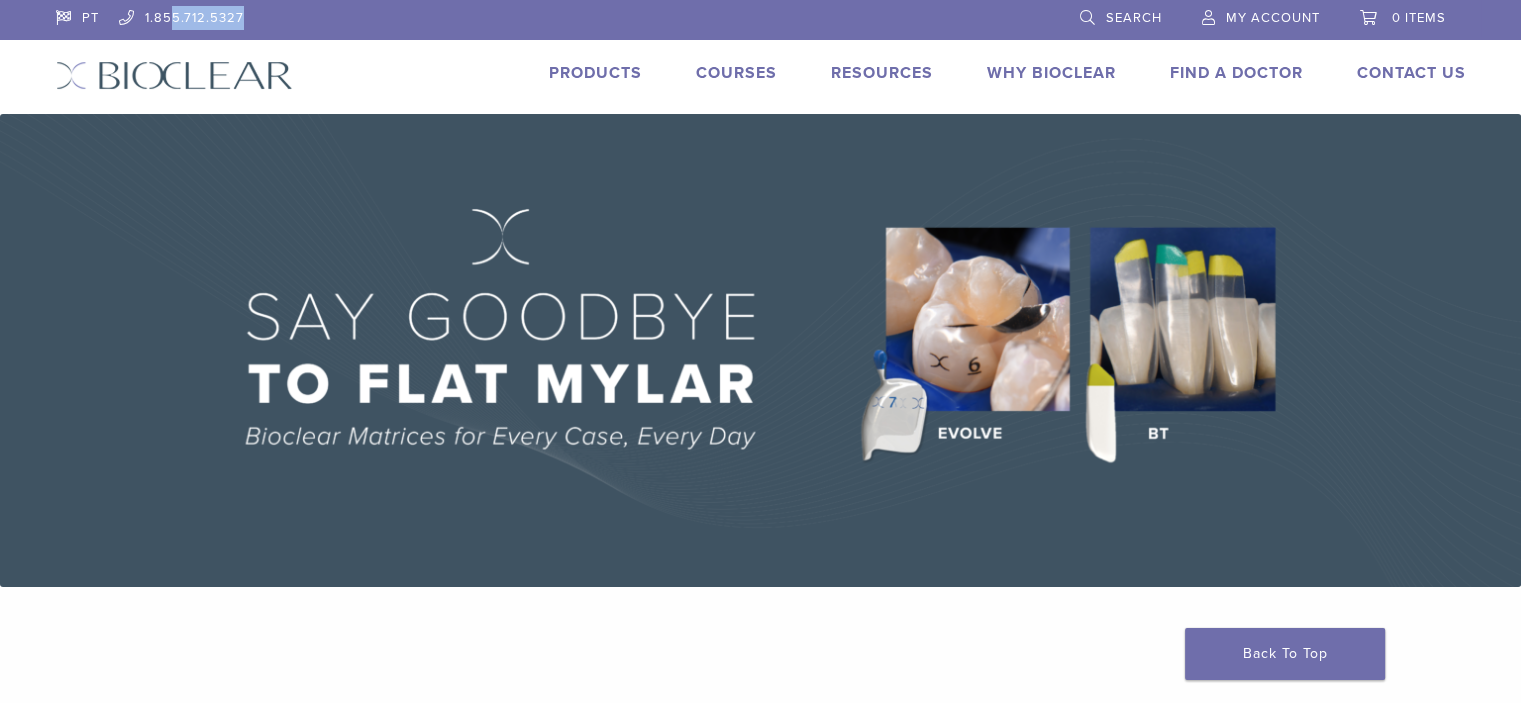 drag, startPoint x: 246, startPoint y: 13, endPoint x: 173, endPoint y: 14, distance: 73.00685 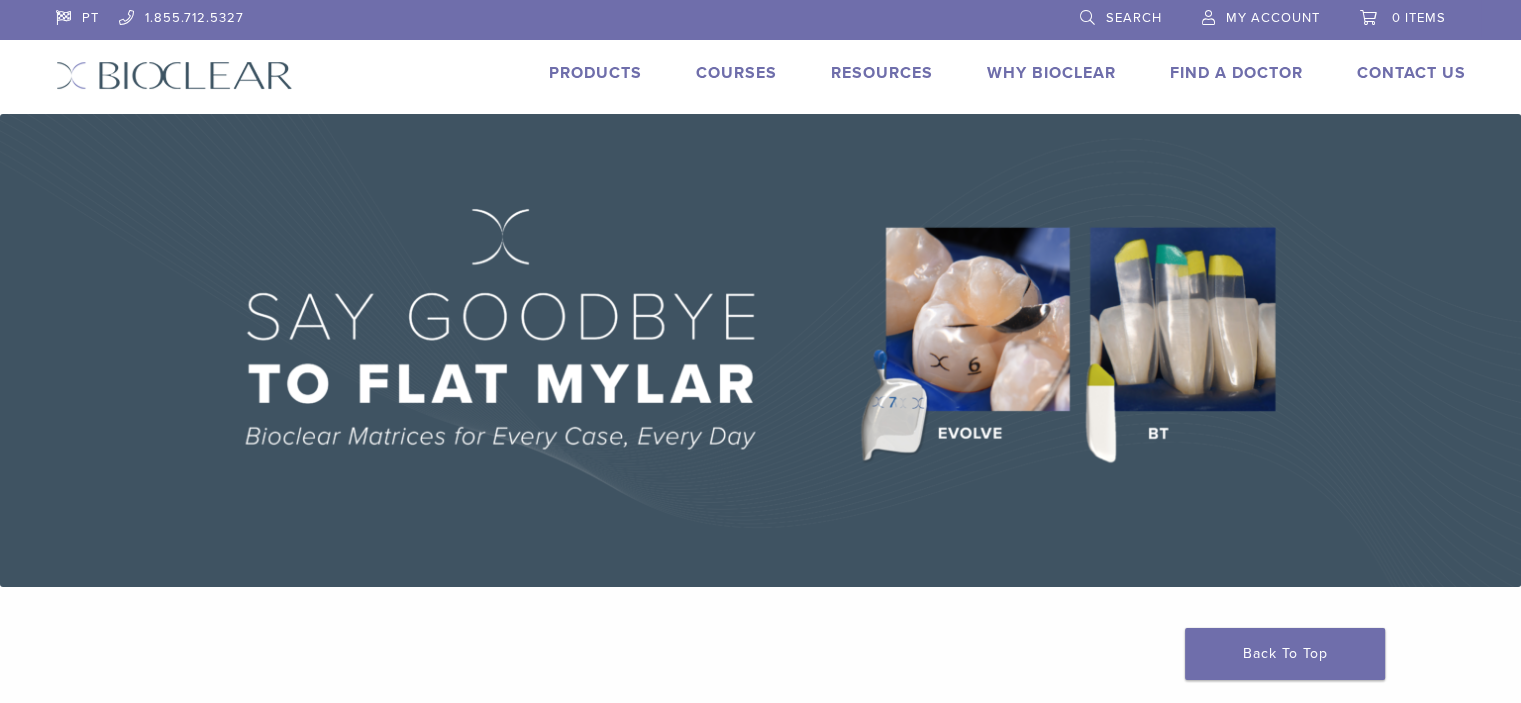 click at bounding box center (657, 18) 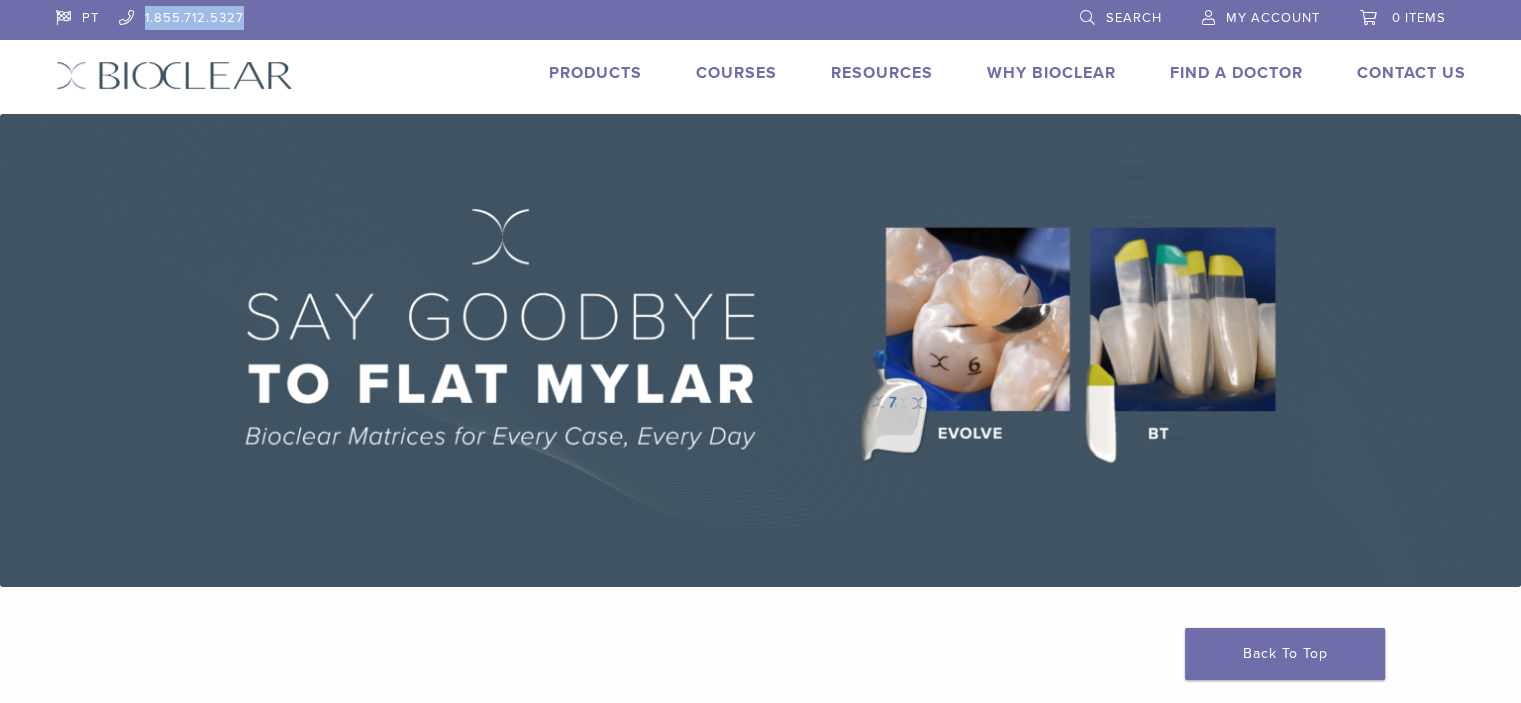 drag, startPoint x: 249, startPoint y: 19, endPoint x: 145, endPoint y: 14, distance: 104.120125 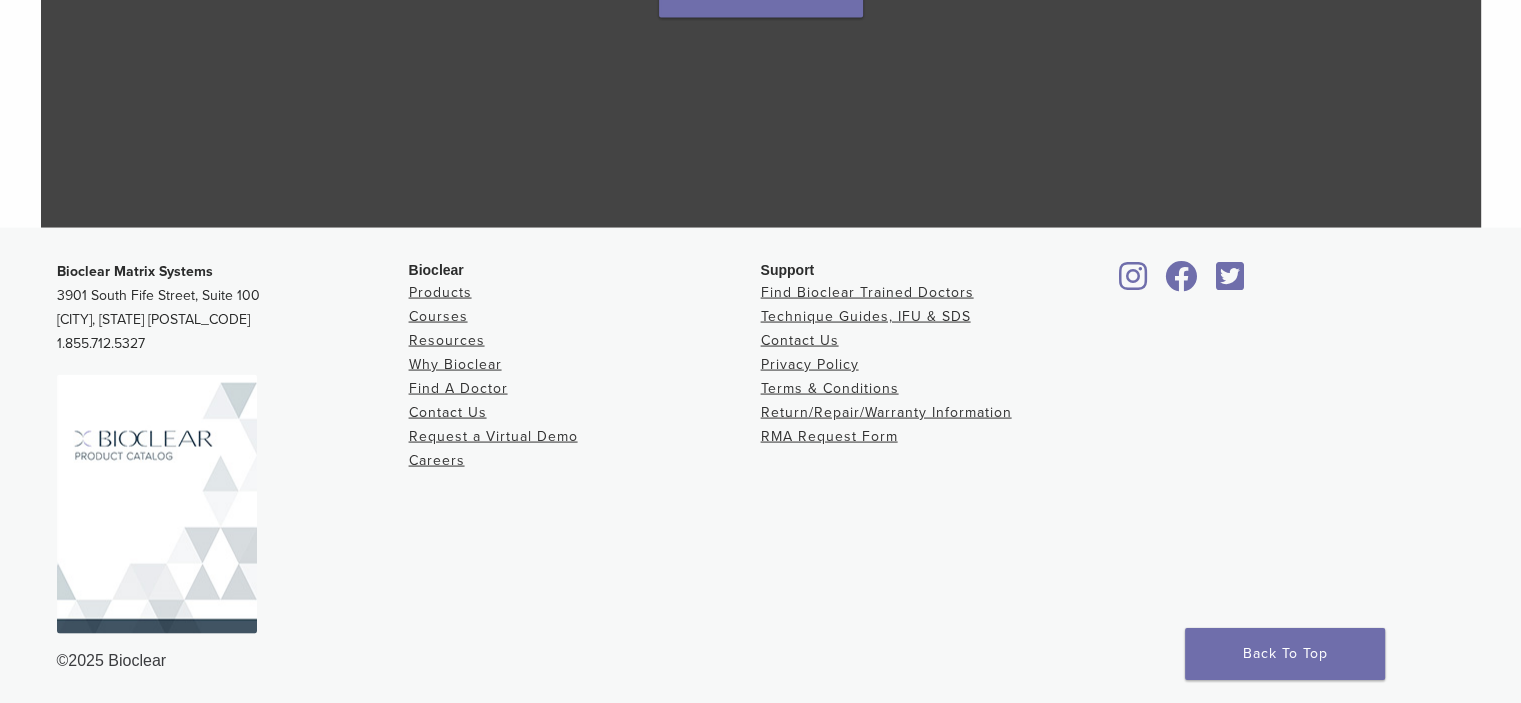 scroll, scrollTop: 3910, scrollLeft: 0, axis: vertical 